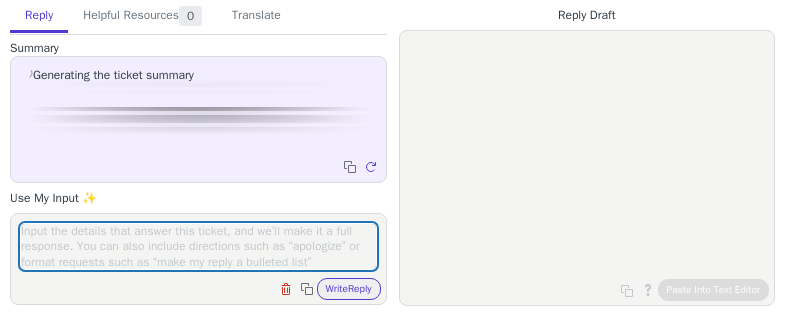 scroll, scrollTop: 0, scrollLeft: 0, axis: both 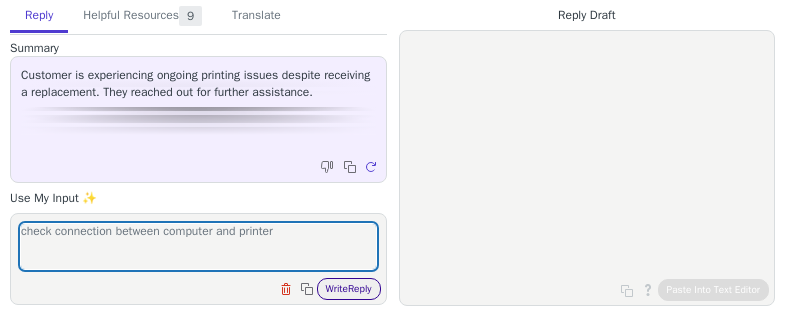 type on "check connection between computer and printer" 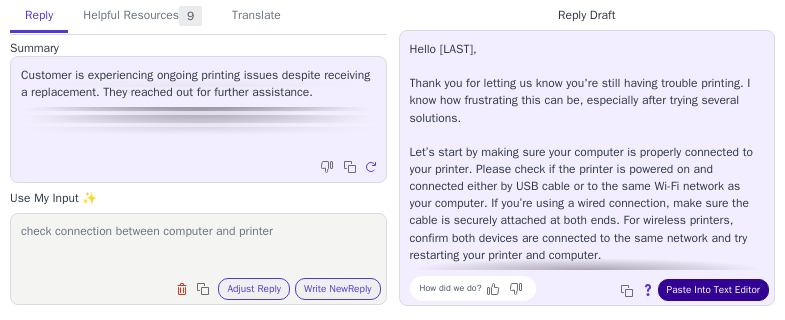 click on "Paste Into Text Editor" at bounding box center (713, 290) 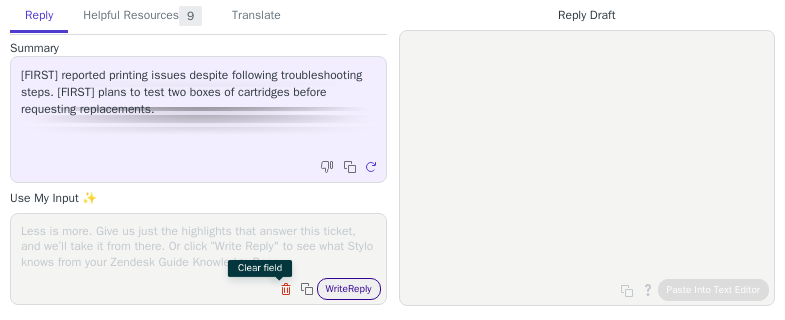 scroll, scrollTop: 0, scrollLeft: 0, axis: both 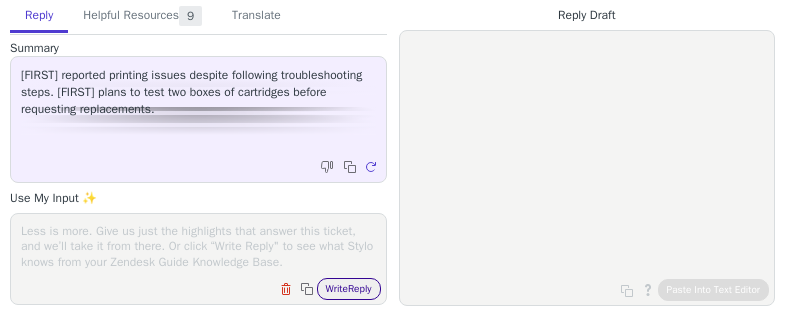 click on "Write  Reply" at bounding box center (349, 289) 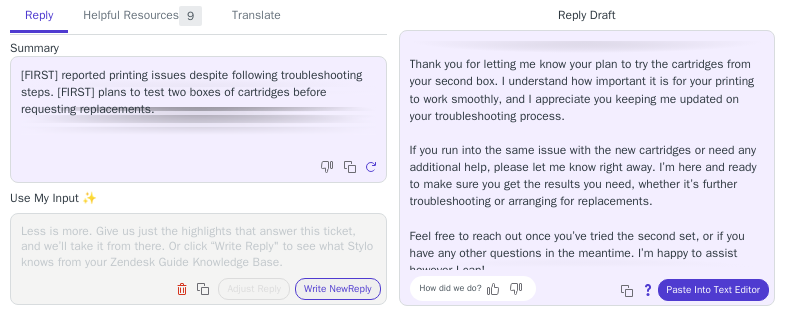 scroll, scrollTop: 28, scrollLeft: 0, axis: vertical 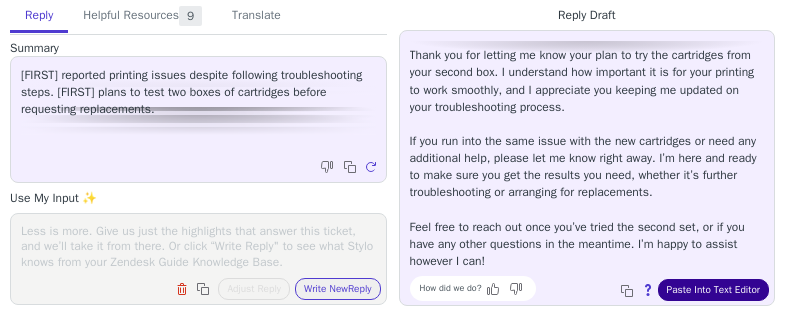 click on "Paste Into Text Editor" at bounding box center [713, 290] 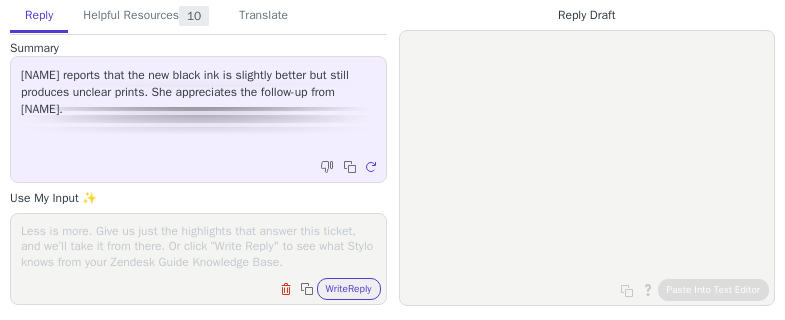 scroll, scrollTop: 0, scrollLeft: 0, axis: both 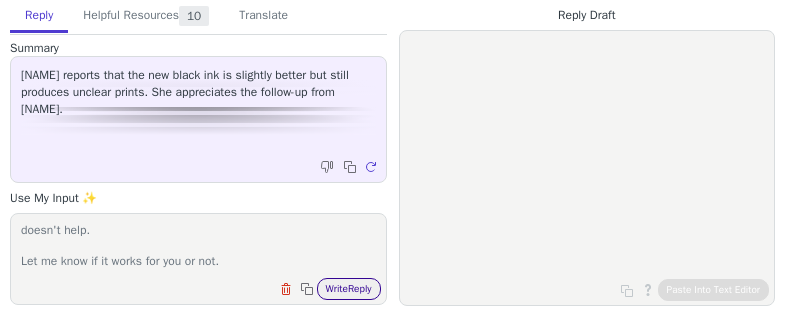 type on "[NAME], could you try these steps to fix the problem?
1. Remove all cartridges from the printer.
2. Place them upside down for 3 minutes.
3. Reinstall the cartridges in their slots.
4. Use the printhead cleaning mode:
You can access this feature through the printer control panel:
Settings/Setup → Tools/Printer Maintenance → Clean the printhead.
Please perform the cleaning process 2-3 times in a row.
The printer will offer another cleaning cycle if the first cleaning doesn't help.
Let me know if it works for you or not." 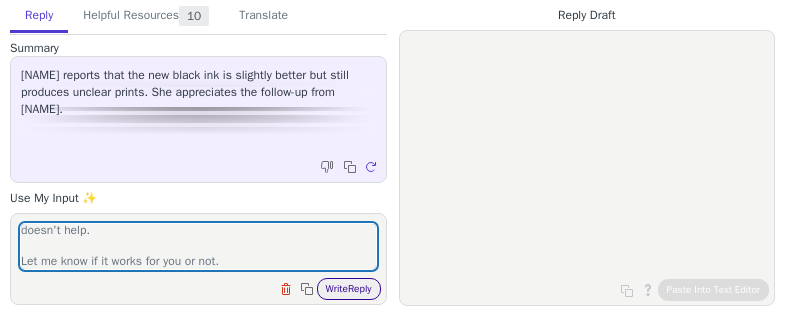 click on "Write  Reply" at bounding box center [349, 289] 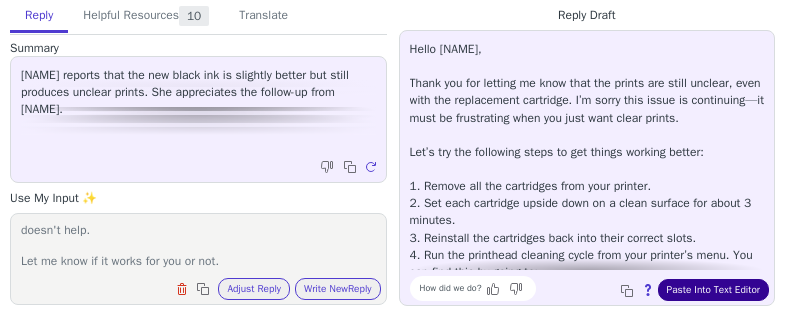 click on "Paste Into Text Editor" at bounding box center [713, 290] 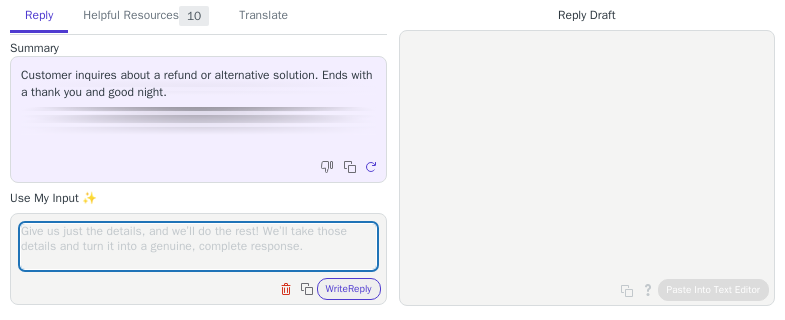 scroll, scrollTop: 0, scrollLeft: 0, axis: both 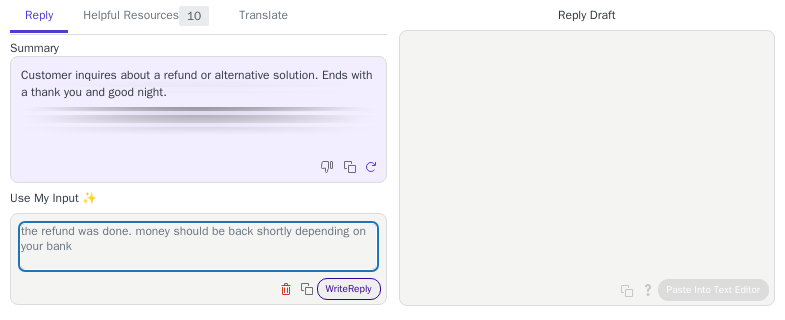type on "the refund was done. money should be back shortly depending on your bank" 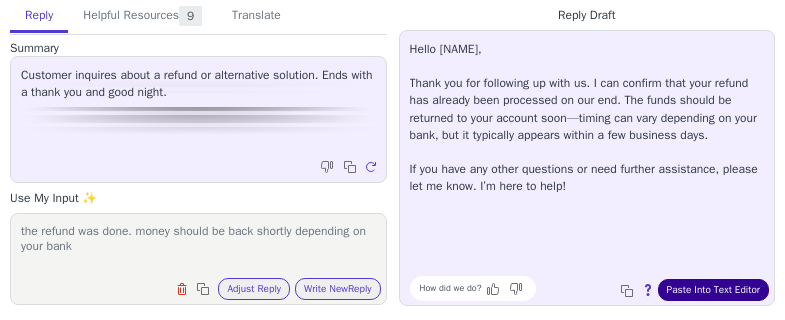click on "Paste Into Text Editor" at bounding box center (713, 290) 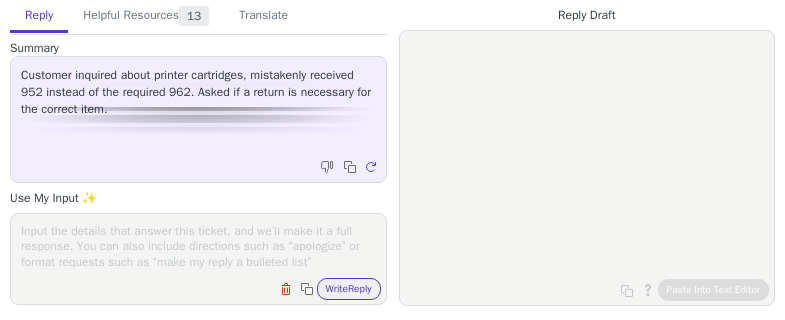 scroll, scrollTop: 0, scrollLeft: 0, axis: both 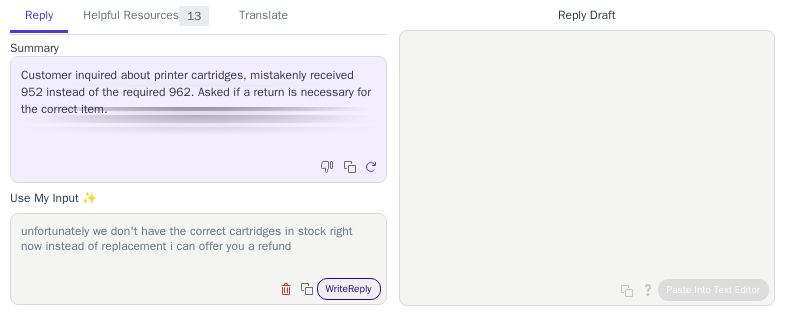 type on "unfortunately we don't have the correct cartridges in stock right now instead of replacement i can offer you a refund" 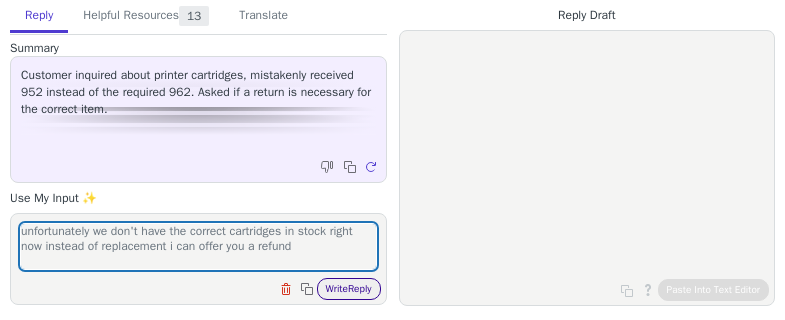 click on "Write  Reply" at bounding box center [349, 289] 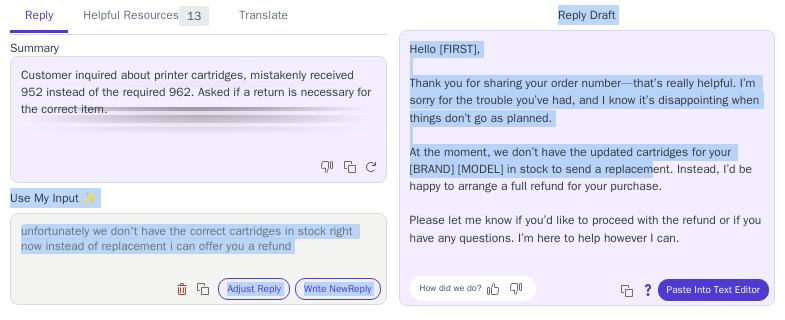 drag, startPoint x: 540, startPoint y: 155, endPoint x: 622, endPoint y: 171, distance: 83.546394 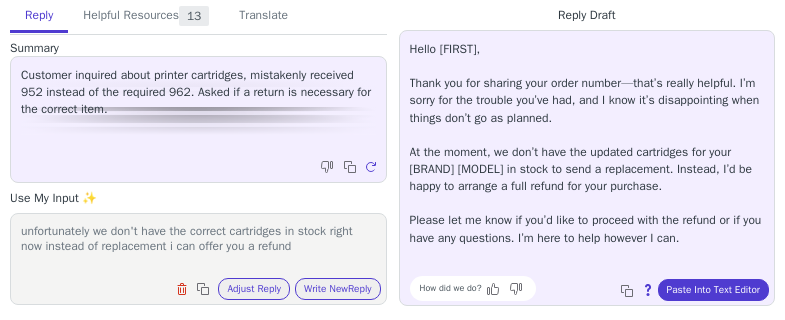 click on "Hello [FIRST], Thank you for sharing your order number—that’s really helpful. I’m sorry for the trouble you’ve had, and I know it’s disappointing when things don’t go as planned. At the moment, we don’t have the updated cartridges for your [BRAND] [MODEL] in stock to send a replacement. Instead, I’d be happy to arrange a full refund for your purchase. Please let me know if you’d like to proceed with the refund or if you have any questions. I’m here to help however I can." at bounding box center [587, 144] 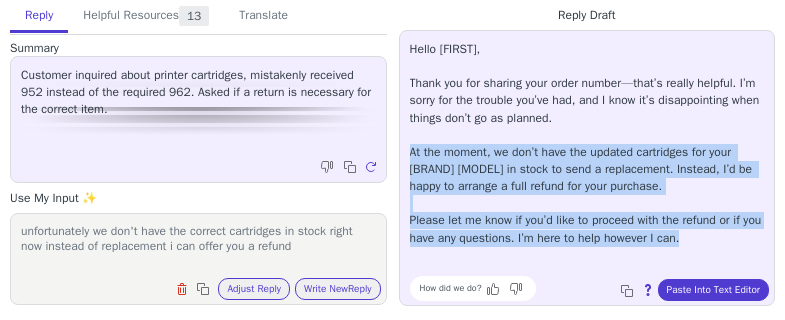 drag, startPoint x: 400, startPoint y: 154, endPoint x: 777, endPoint y: 239, distance: 386.46344 